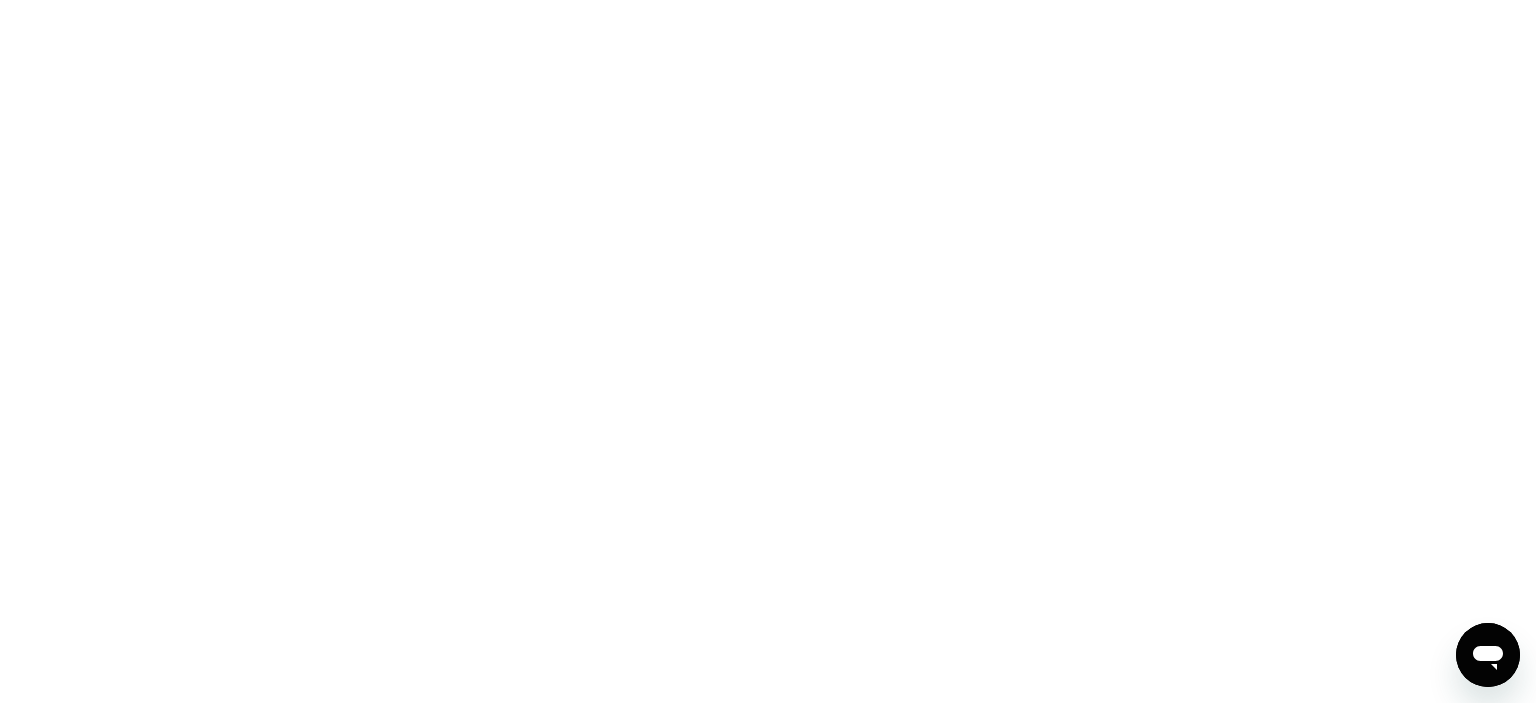 scroll, scrollTop: 0, scrollLeft: 0, axis: both 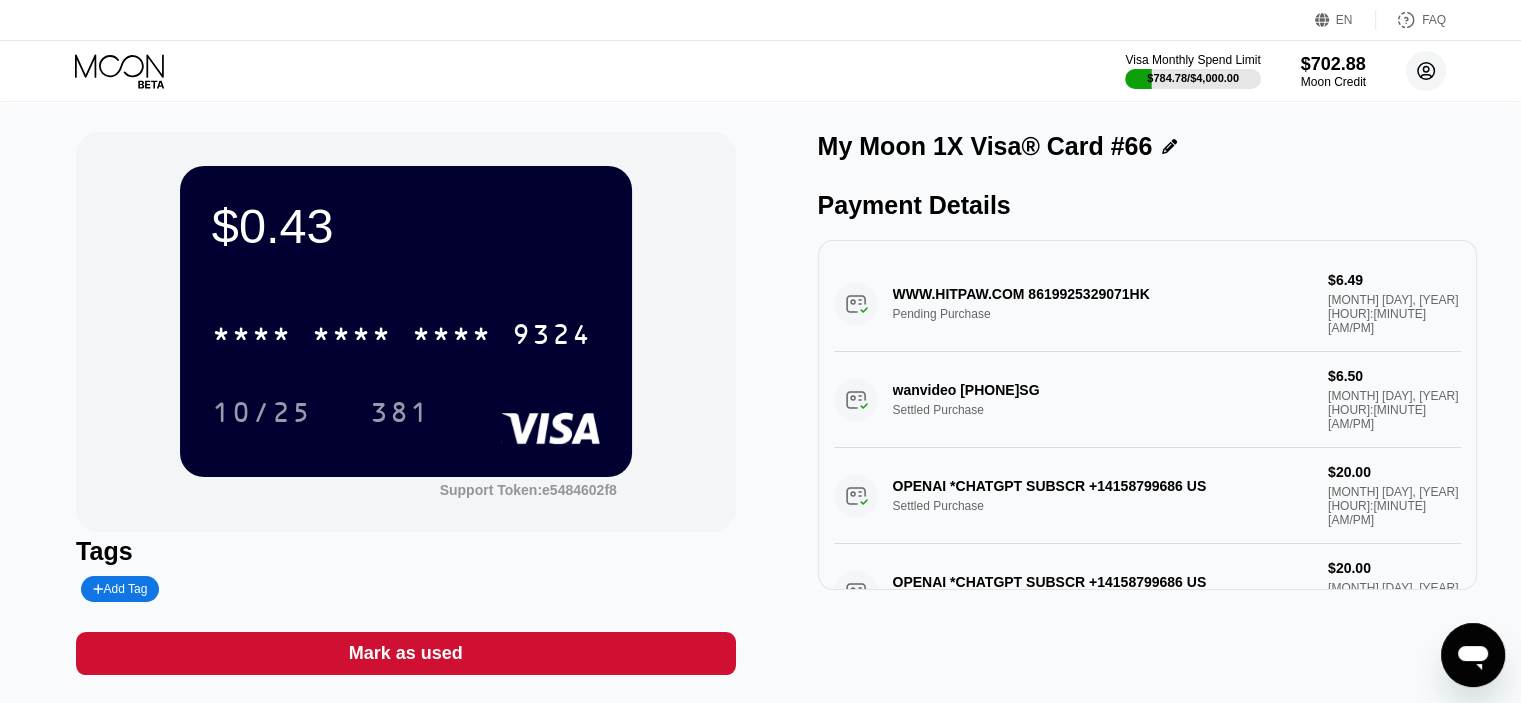 click 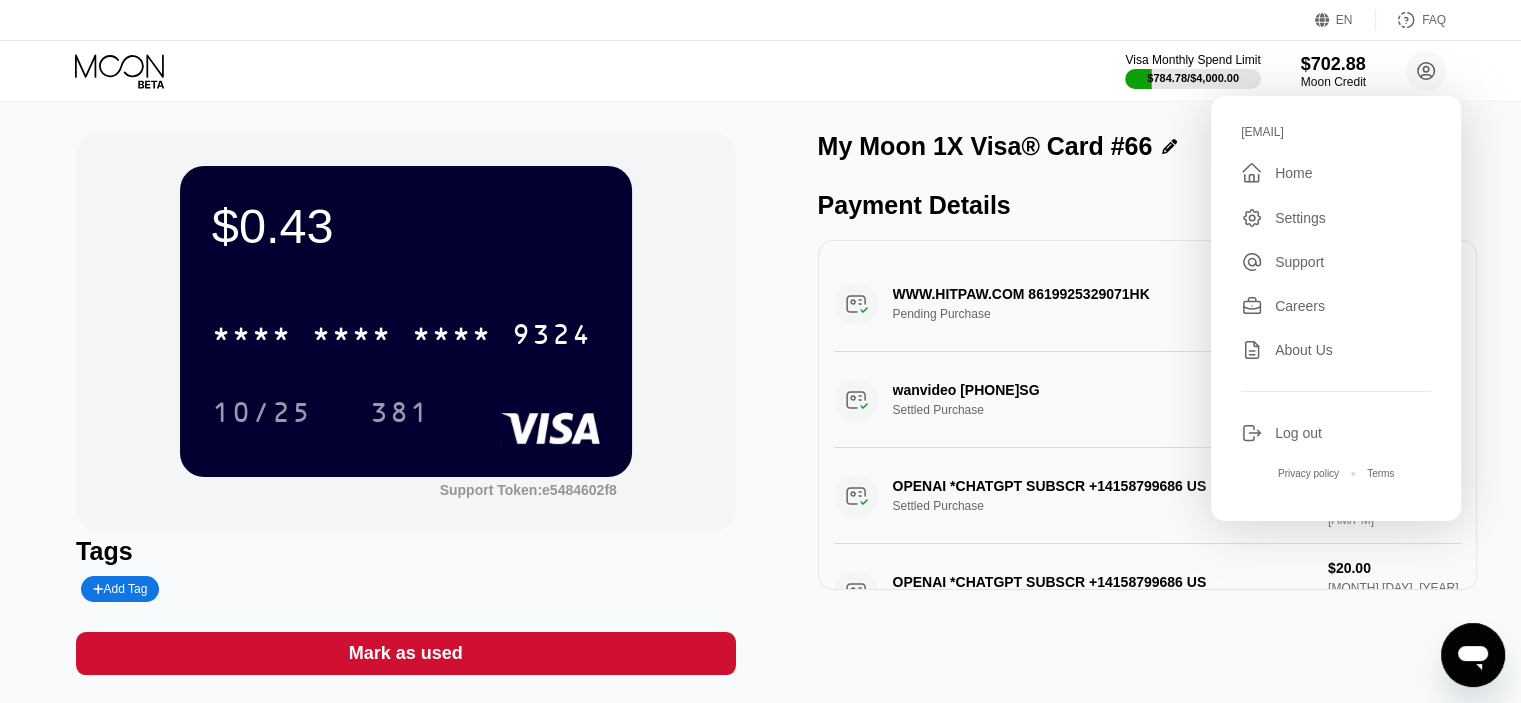 drag, startPoint x: 1292, startPoint y: 164, endPoint x: 1410, endPoint y: 187, distance: 120.22063 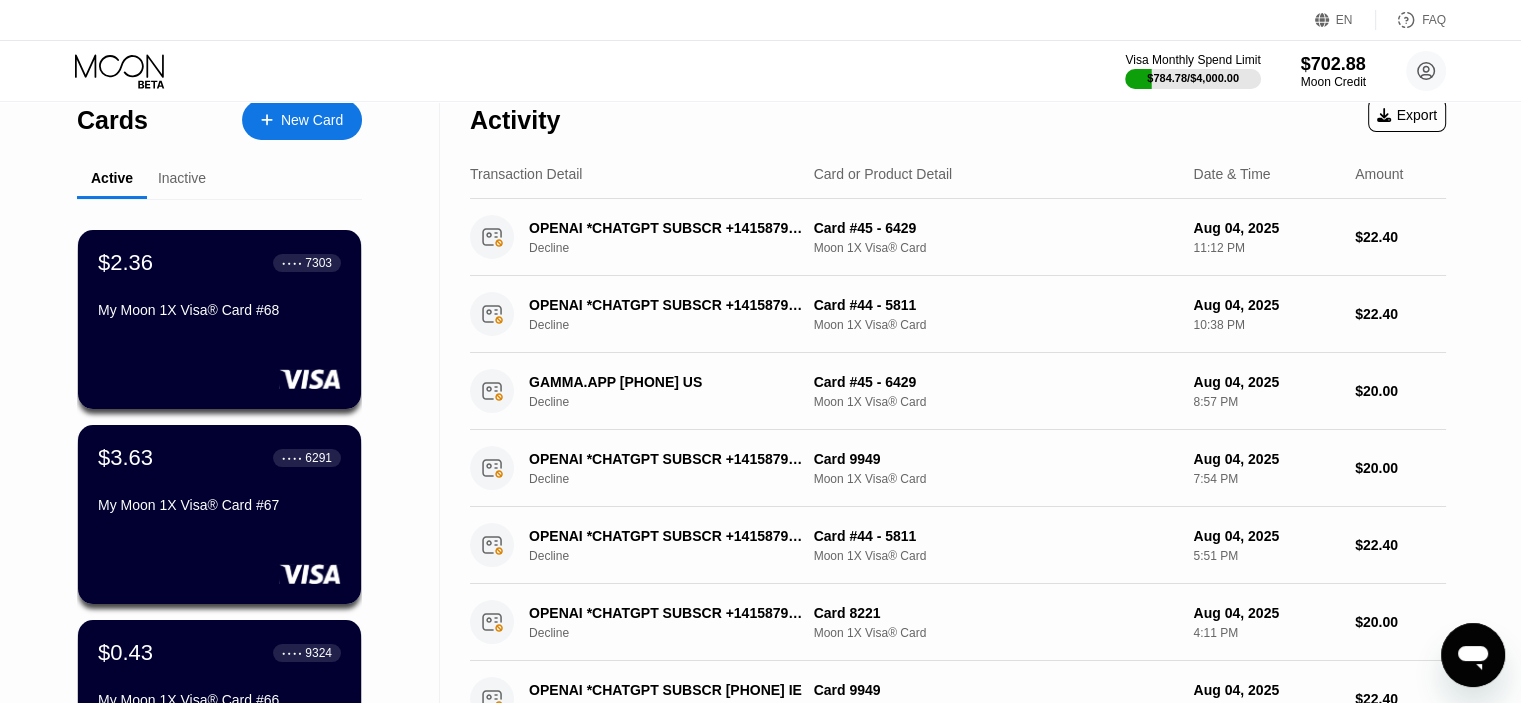 scroll, scrollTop: 0, scrollLeft: 0, axis: both 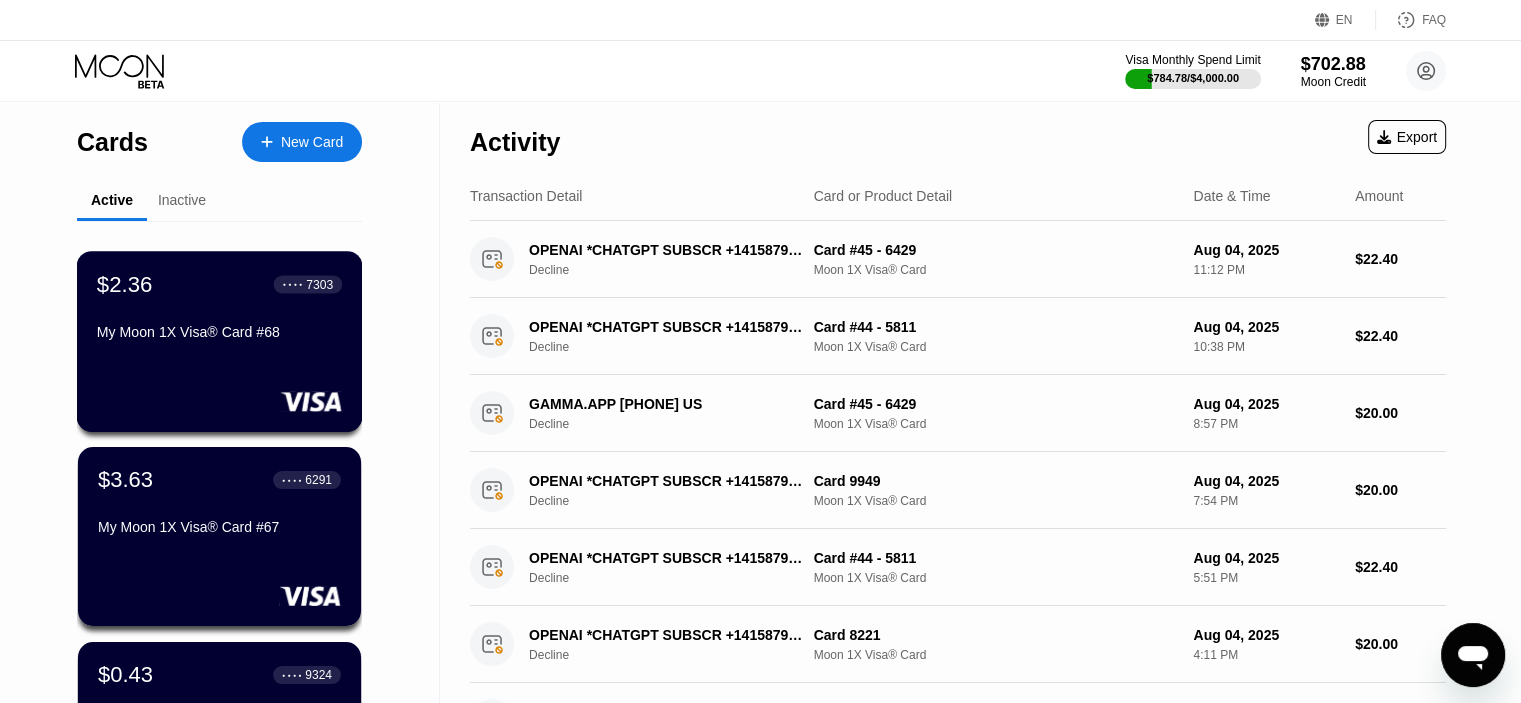 click on "$2.36 ● ● ● ● [LAST_FOUR]" at bounding box center [219, 284] 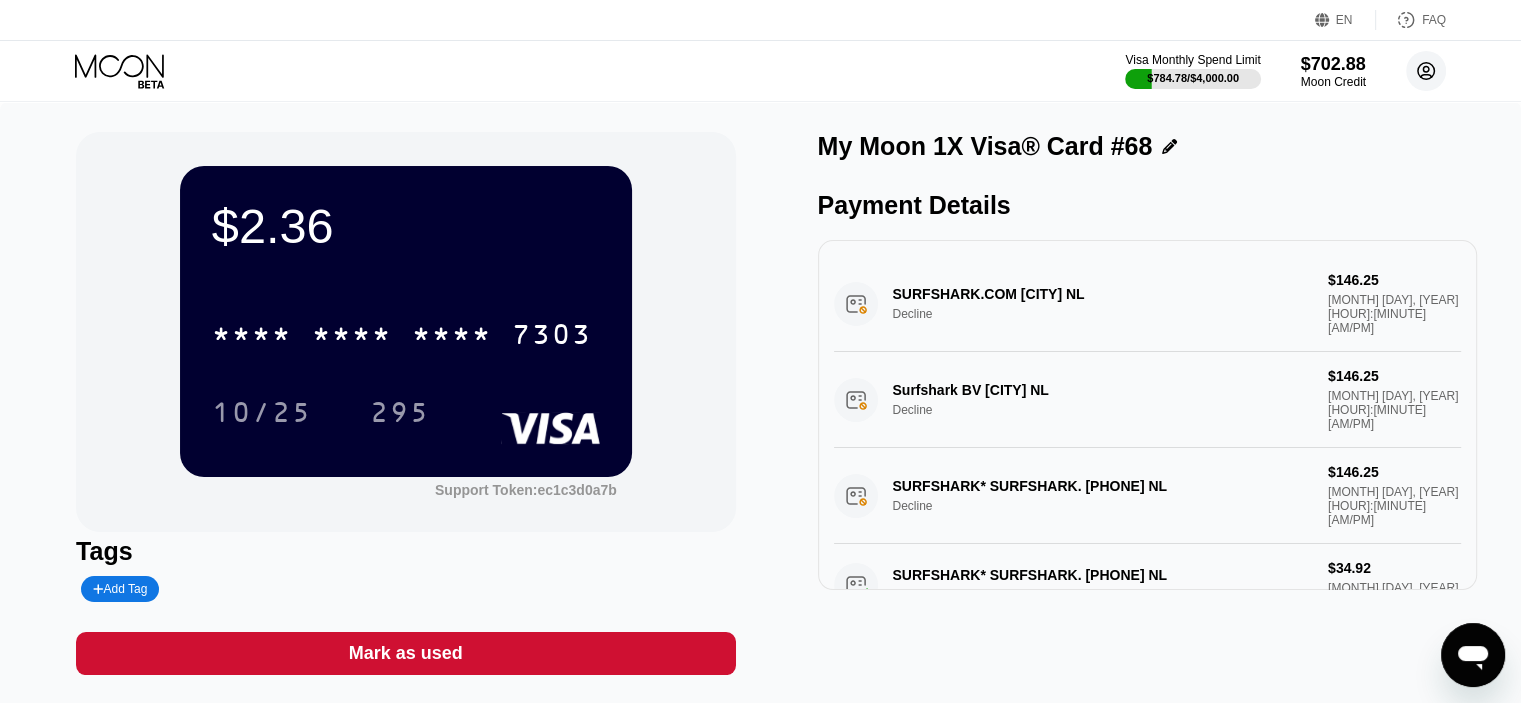 click 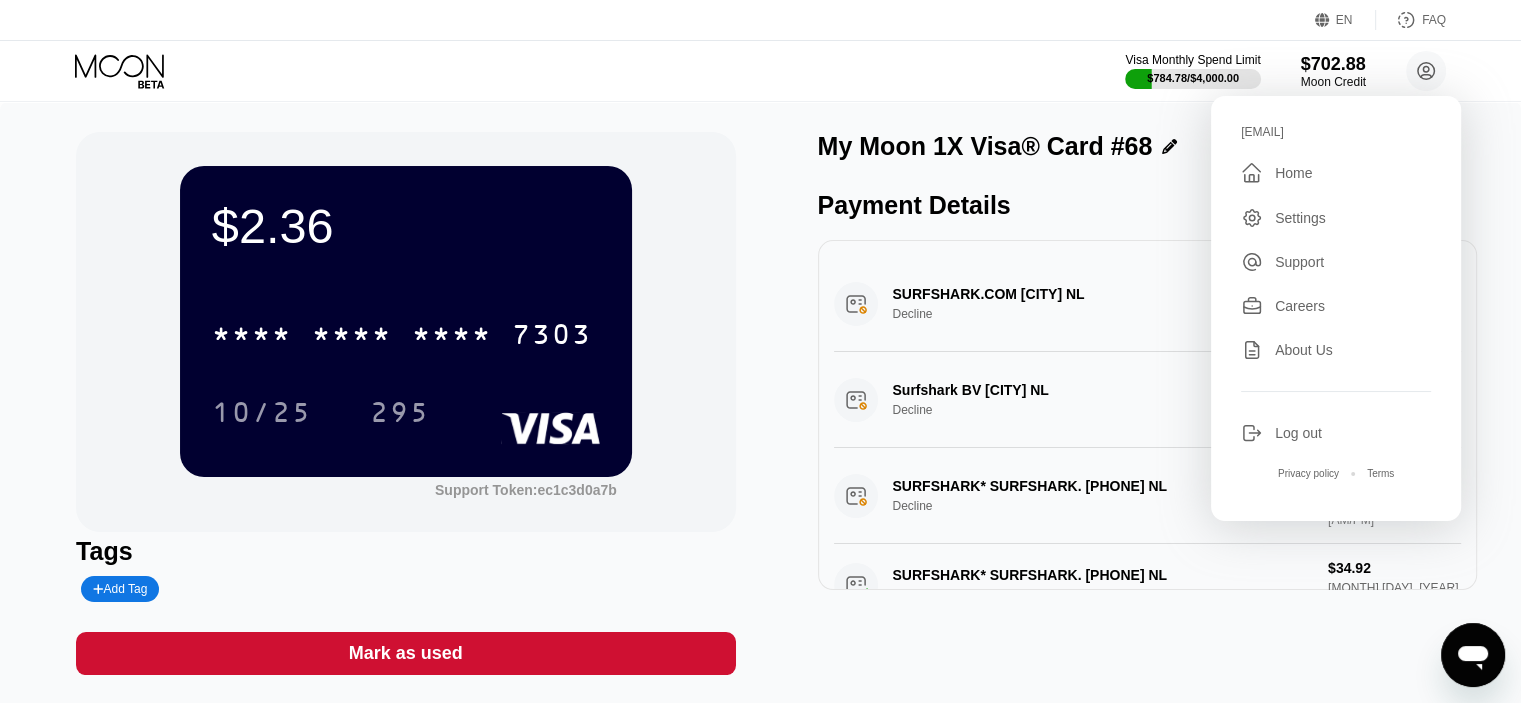 click on "" at bounding box center [1258, 173] 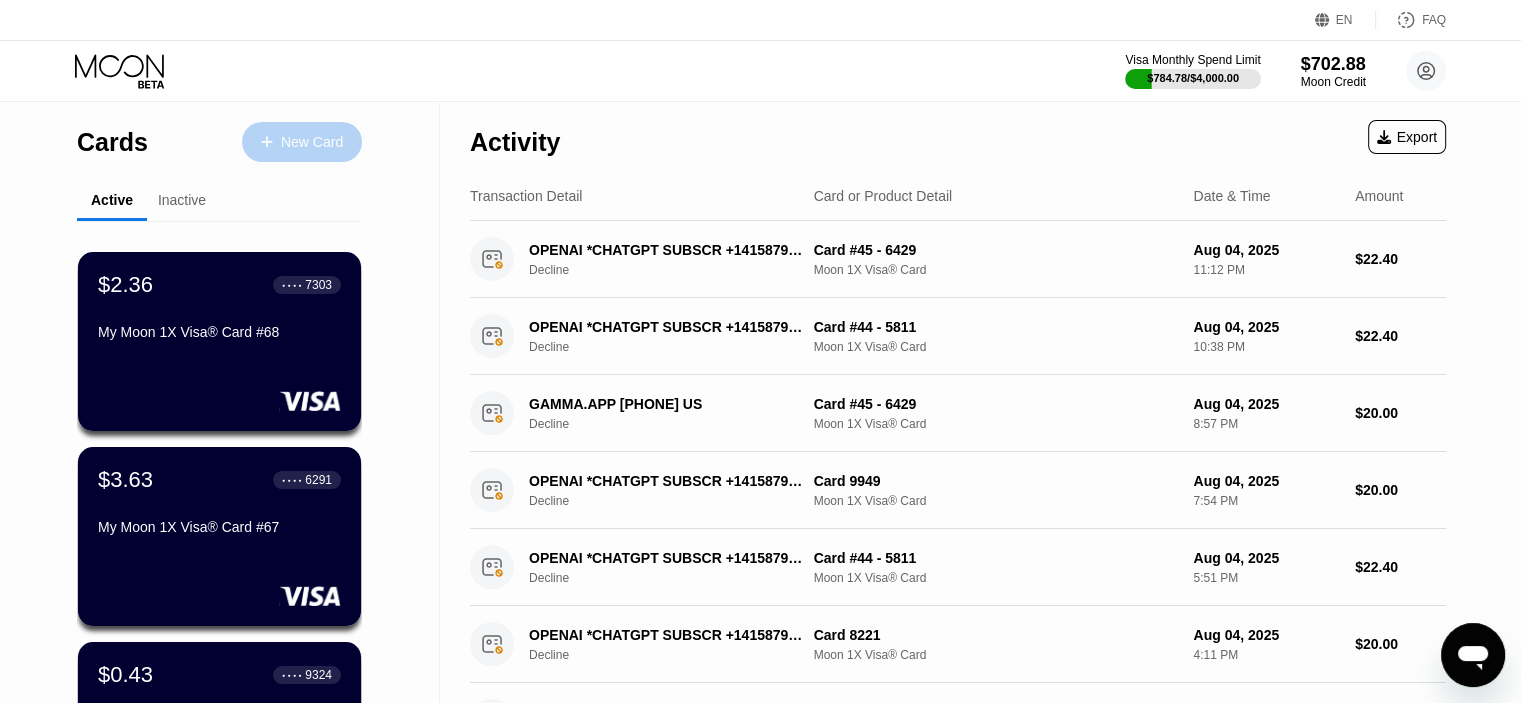 click on "New Card" at bounding box center (312, 142) 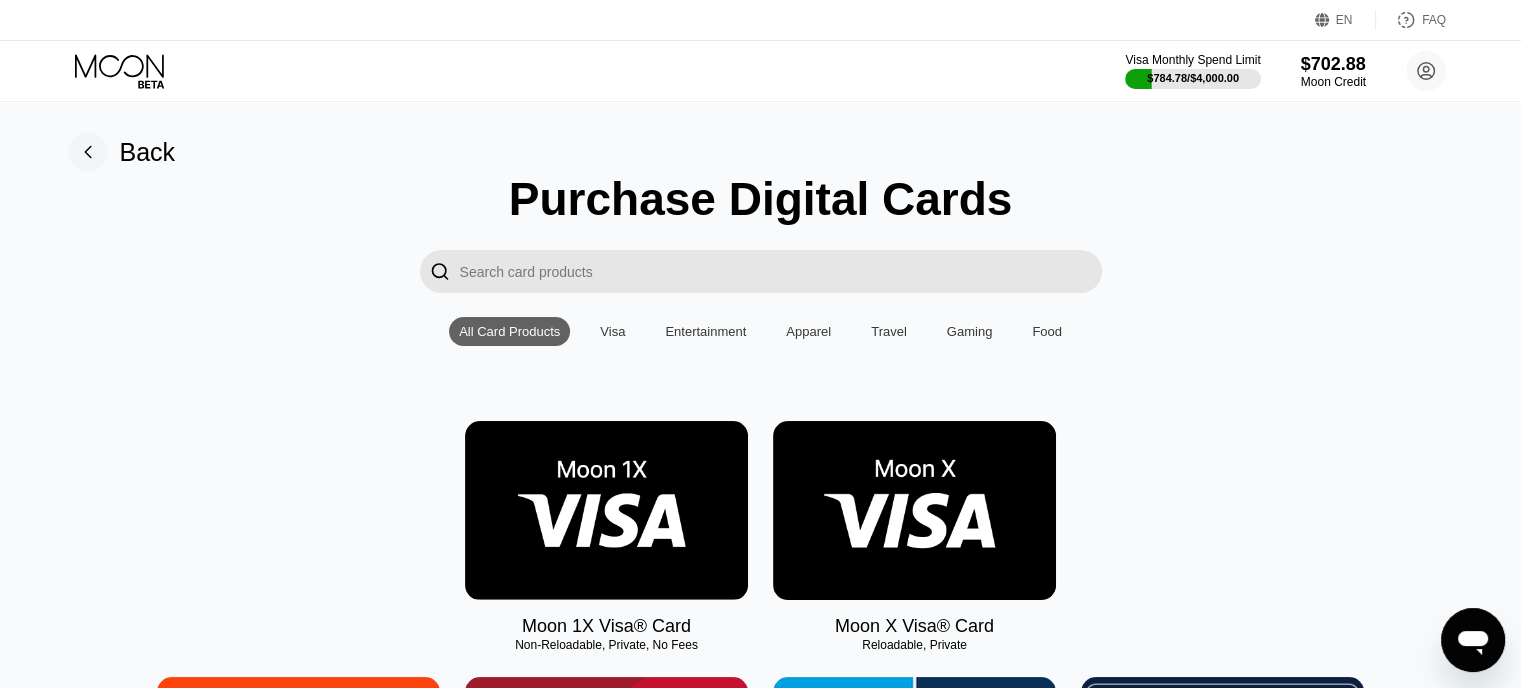 click at bounding box center [606, 510] 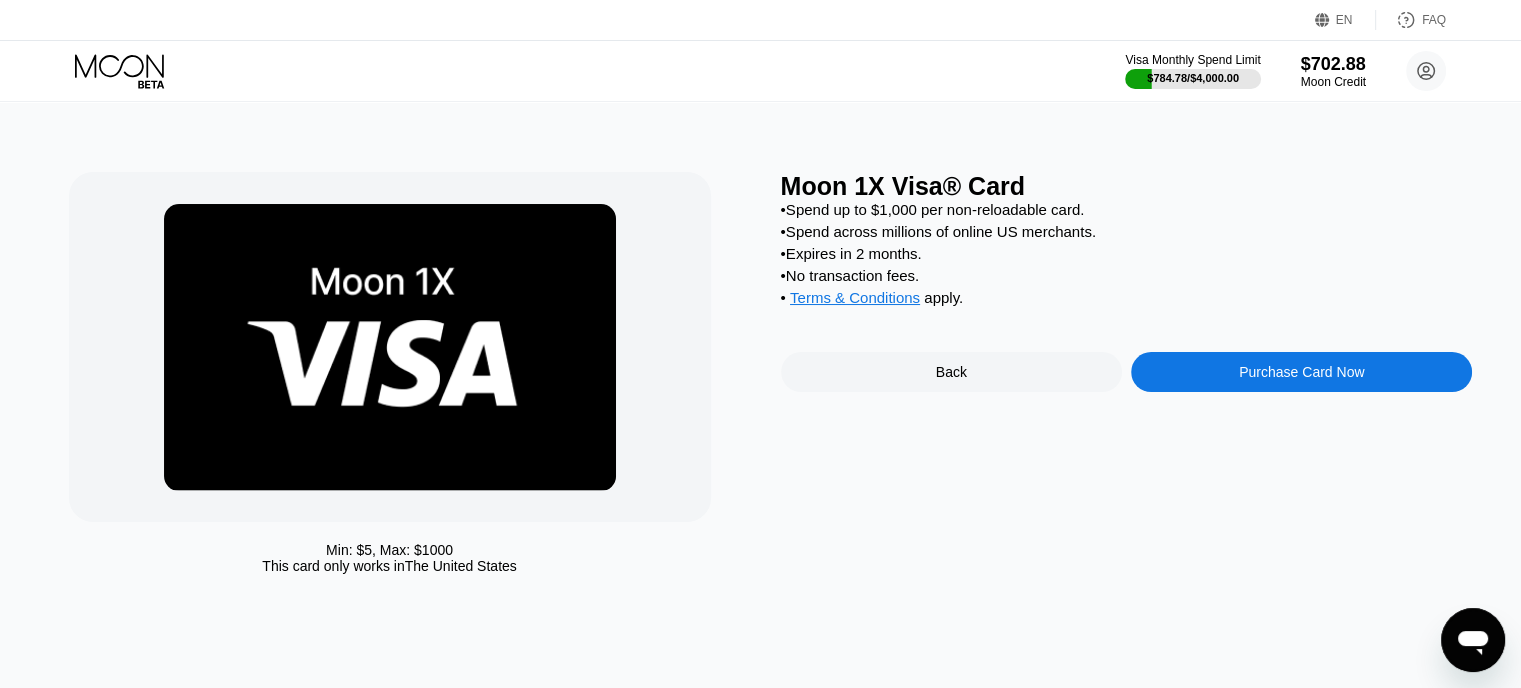 click on "Min: $ 5 , Max: $ 1000 This card only works in  The United States Moon 1X Visa® Card •  Spend up to $1,000 per non-reloadable card. •  Spend across millions of online US merchants. •  Expires in 2 months. •  No transaction fees. •   Terms & Conditions   apply . Back Purchase Card Now" at bounding box center [761, 395] 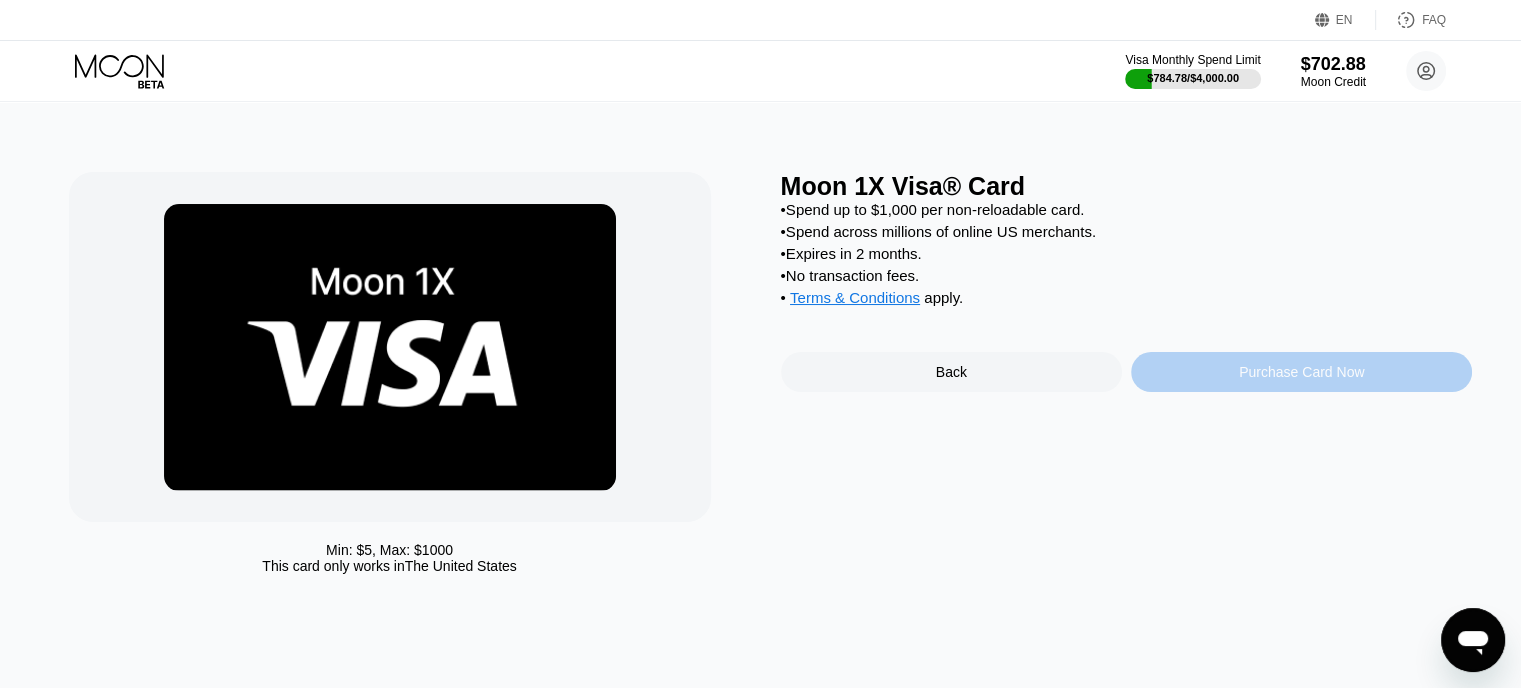 click on "Purchase Card Now" at bounding box center [1301, 372] 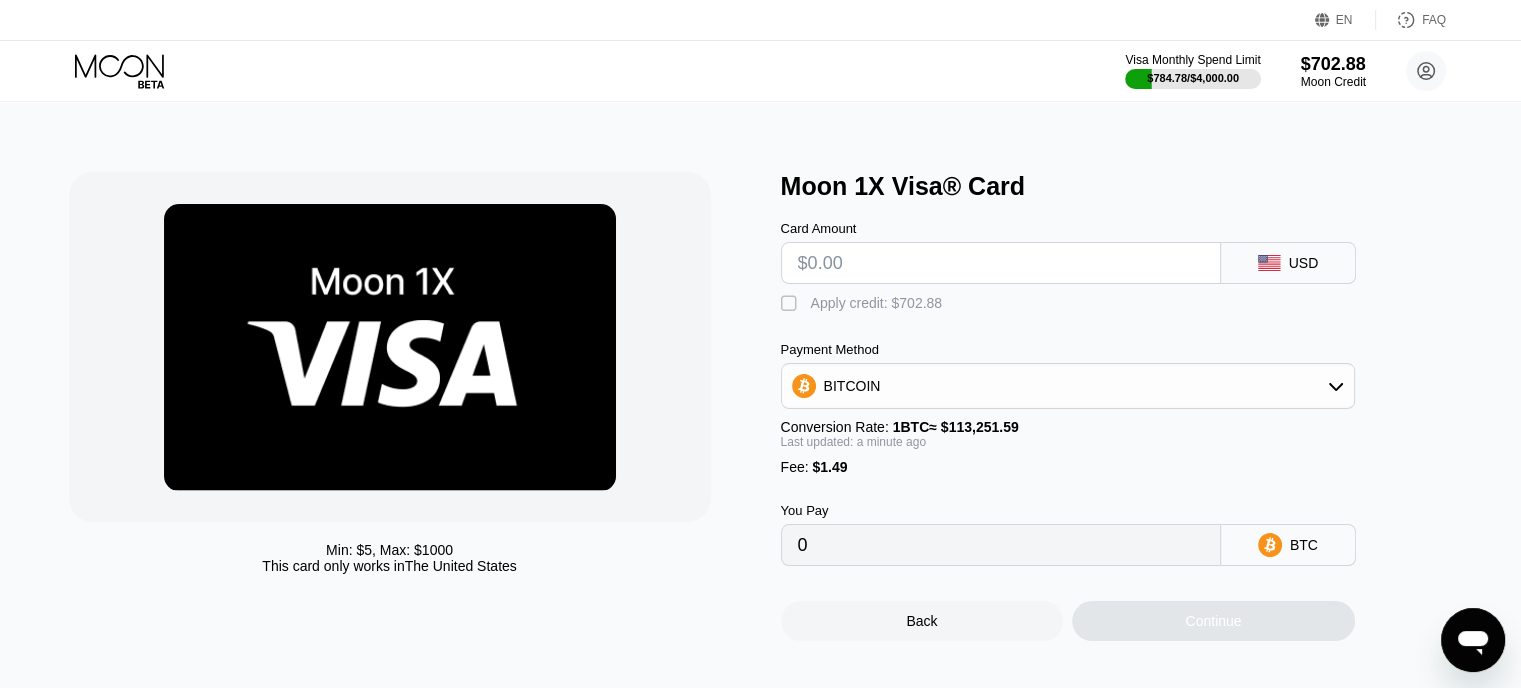 click at bounding box center [1001, 263] 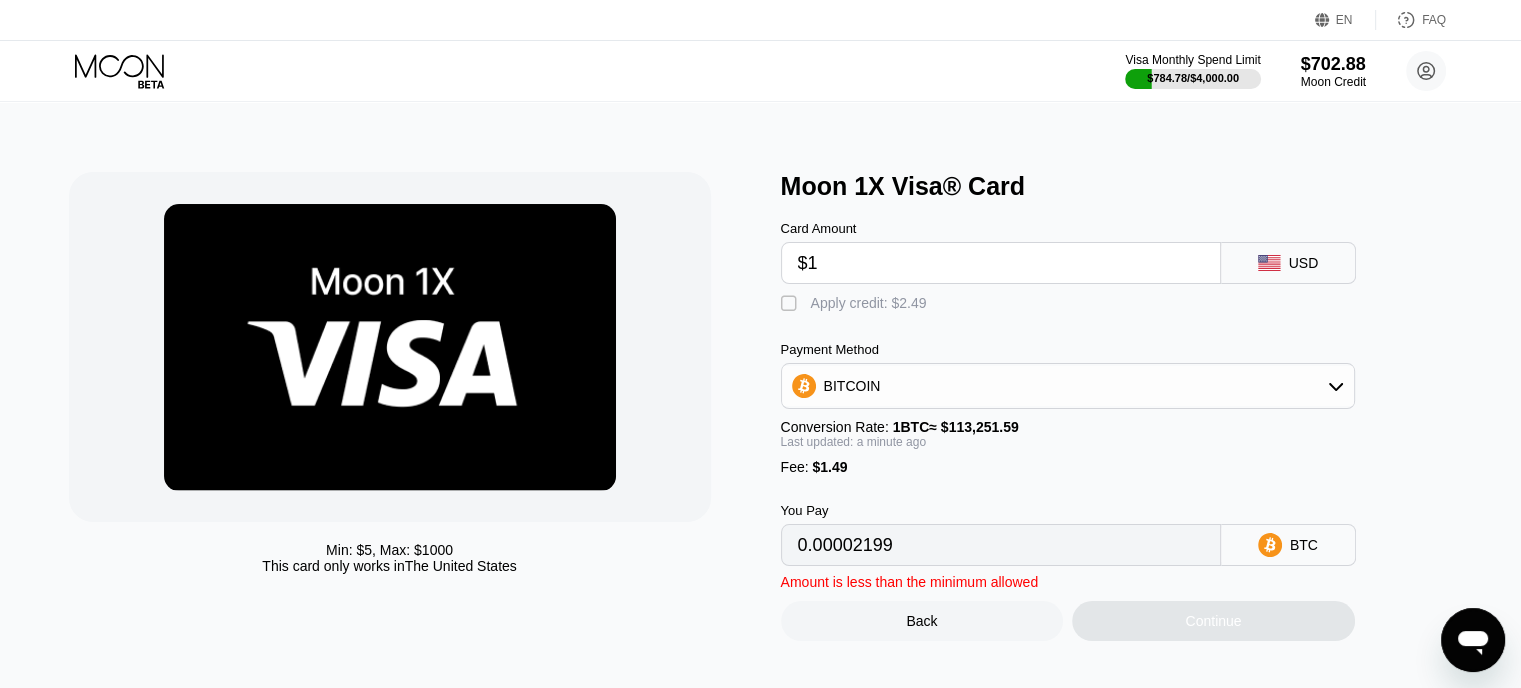 type on "0.00002199" 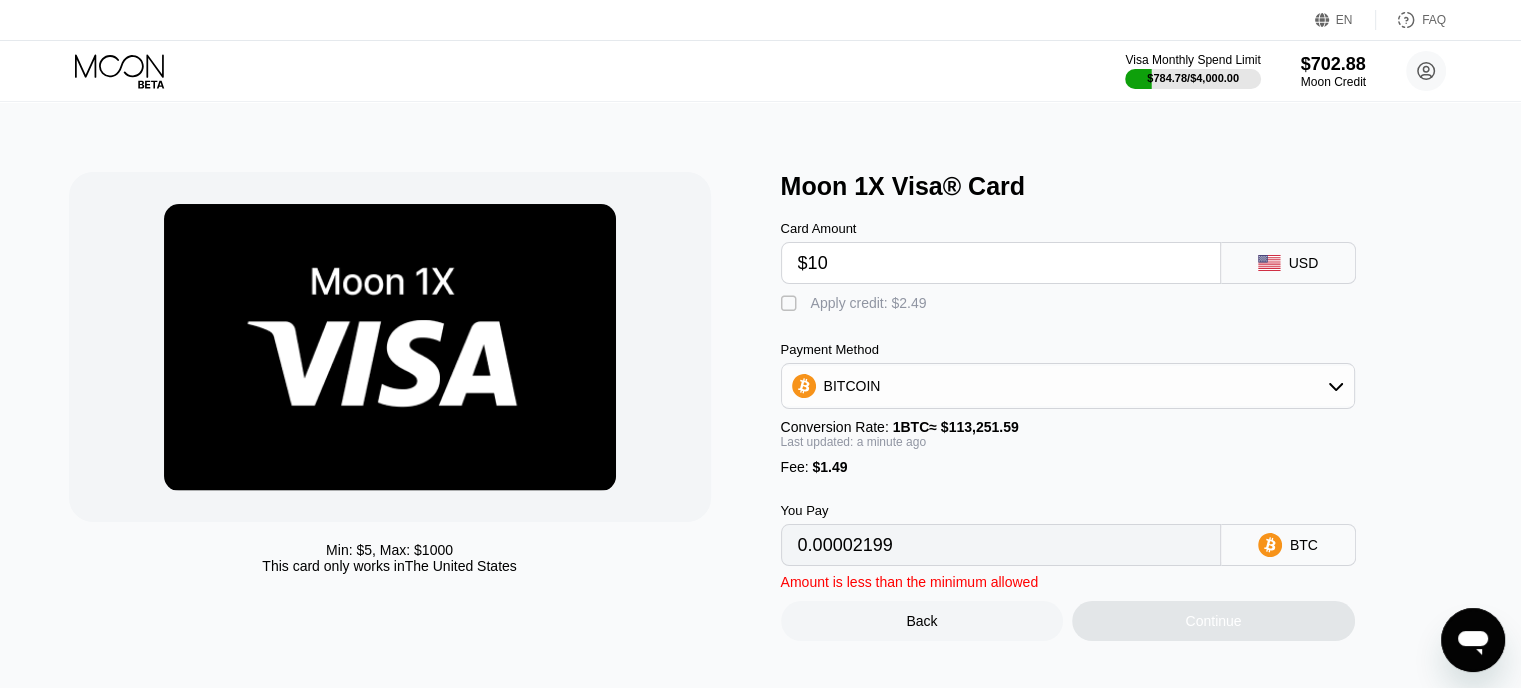 type on "$100" 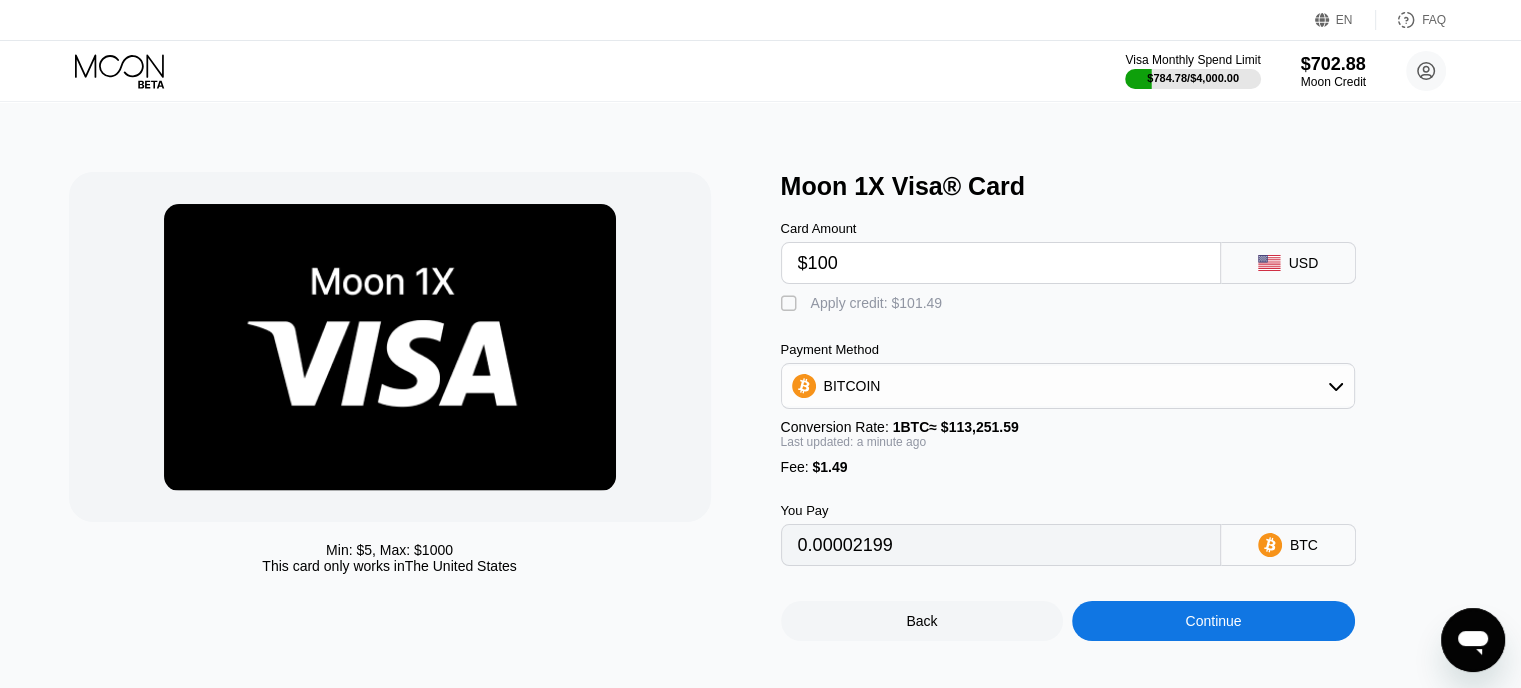 type on "0.00089615" 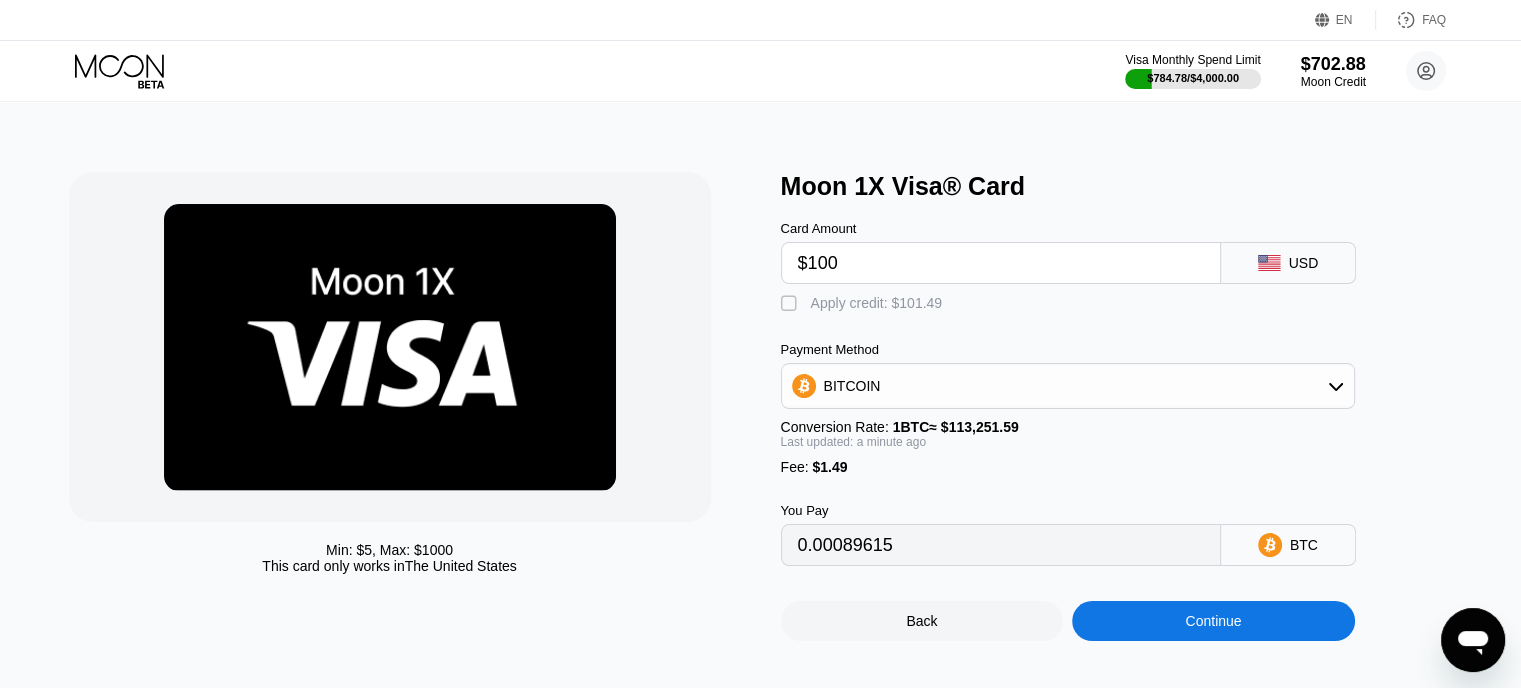 type on "$100" 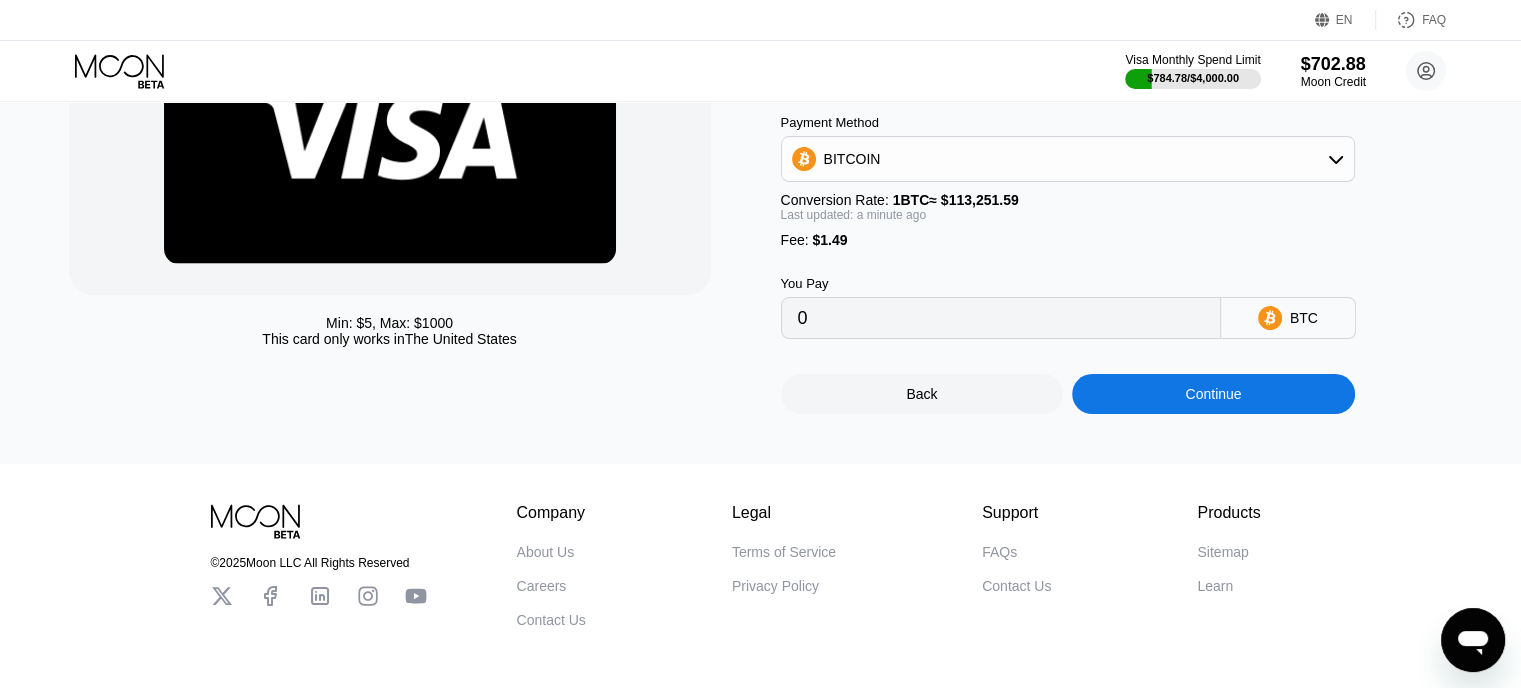 scroll, scrollTop: 0, scrollLeft: 0, axis: both 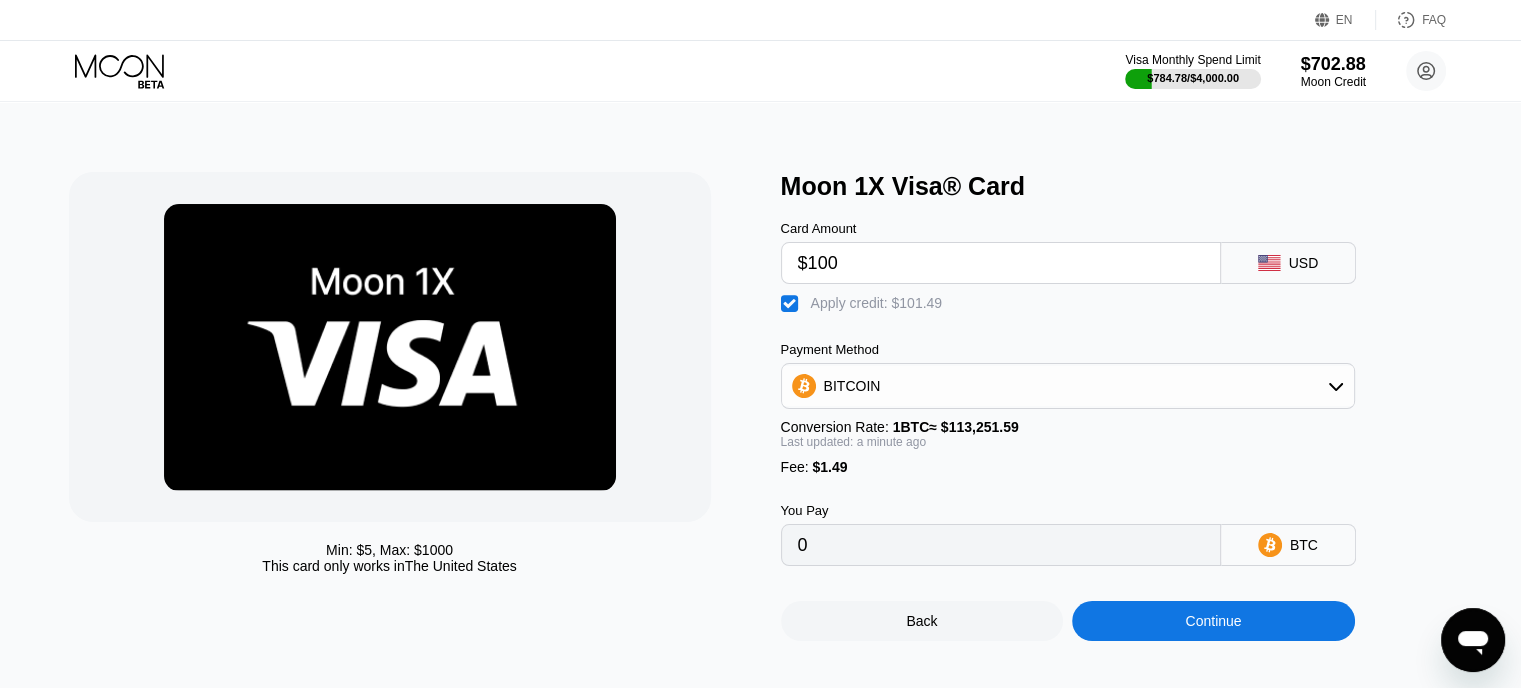 click on "$100" at bounding box center (1001, 263) 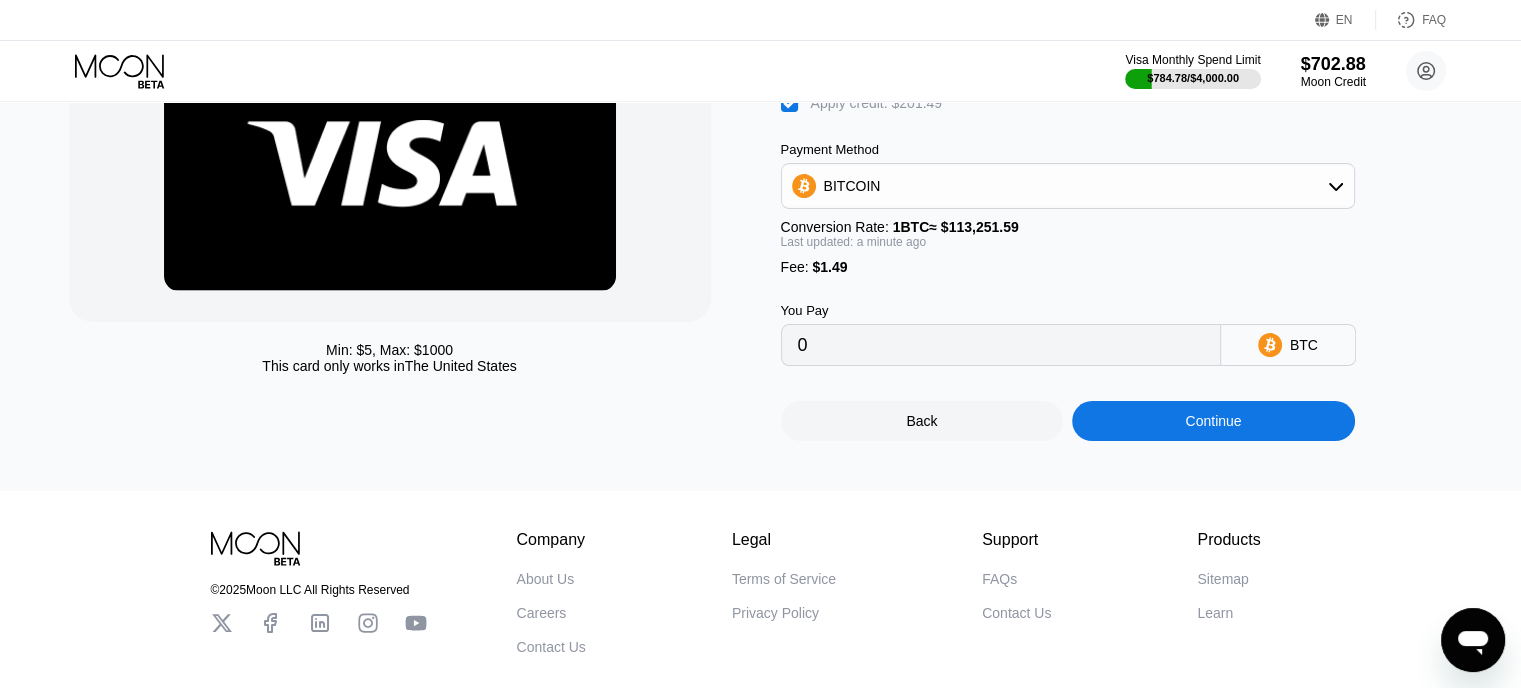 scroll, scrollTop: 100, scrollLeft: 0, axis: vertical 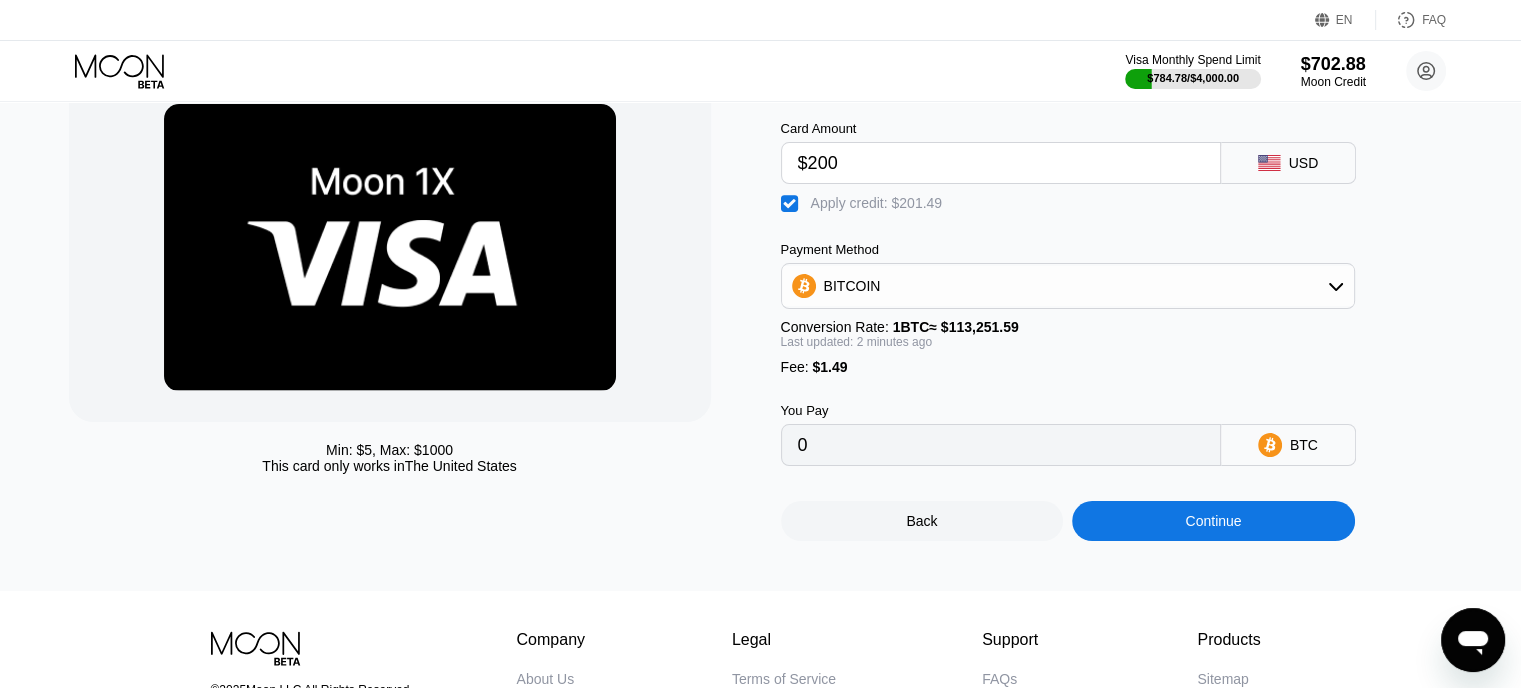 type on "$200" 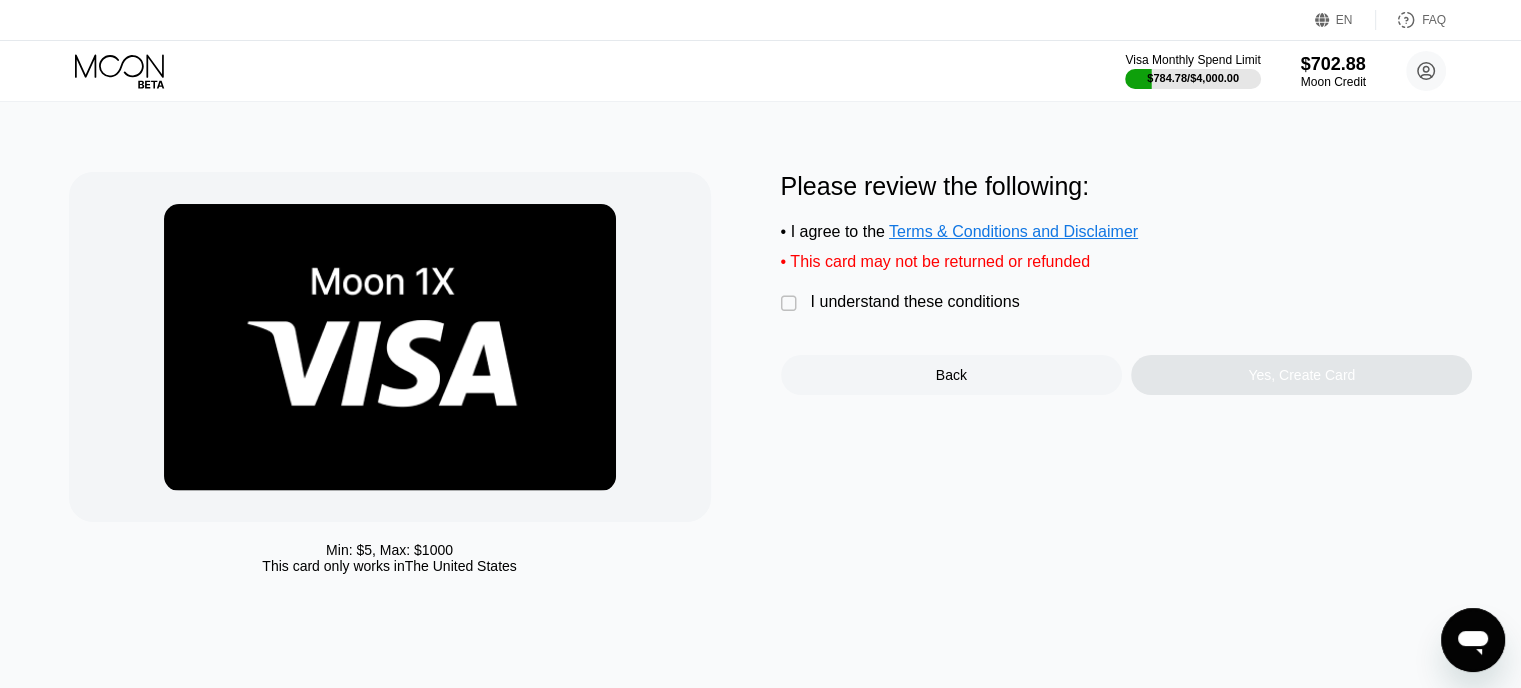 scroll, scrollTop: 0, scrollLeft: 0, axis: both 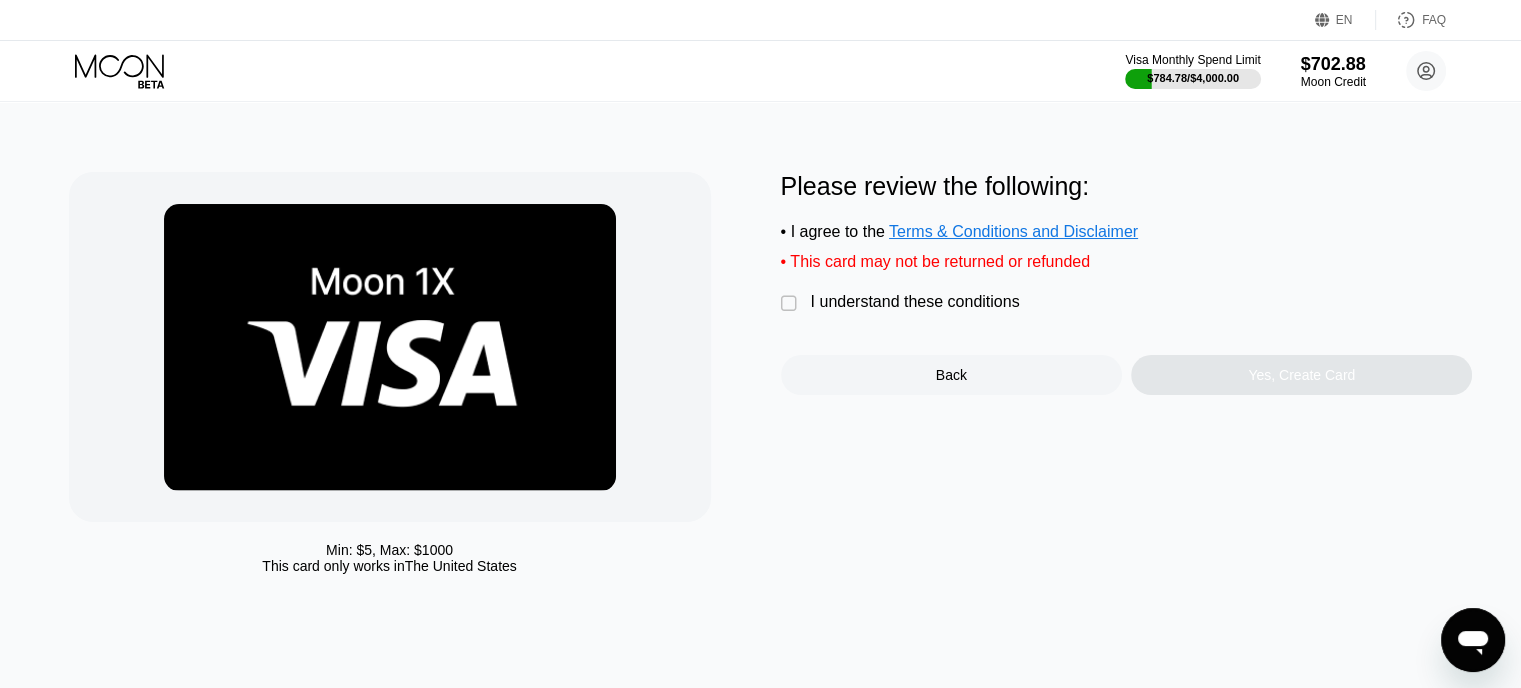 click on "" at bounding box center [791, 304] 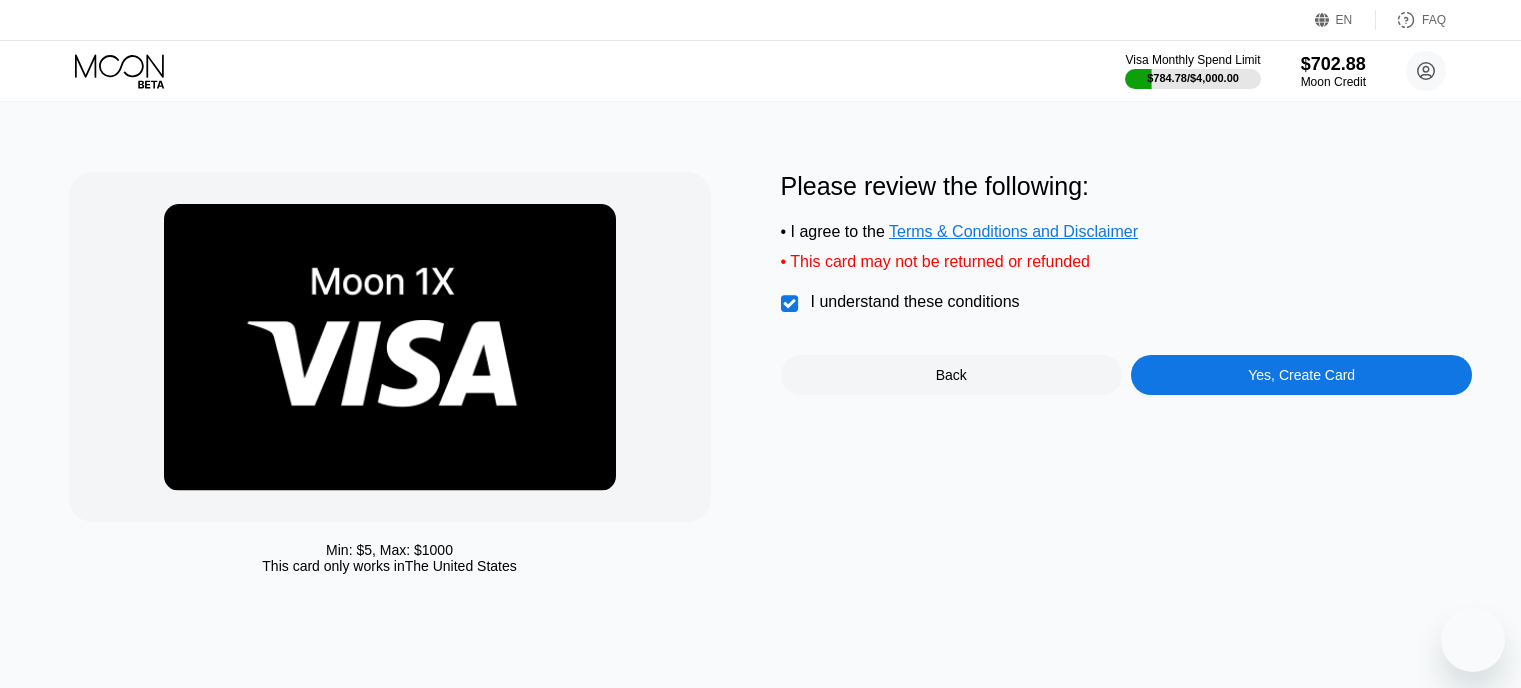 scroll, scrollTop: 0, scrollLeft: 0, axis: both 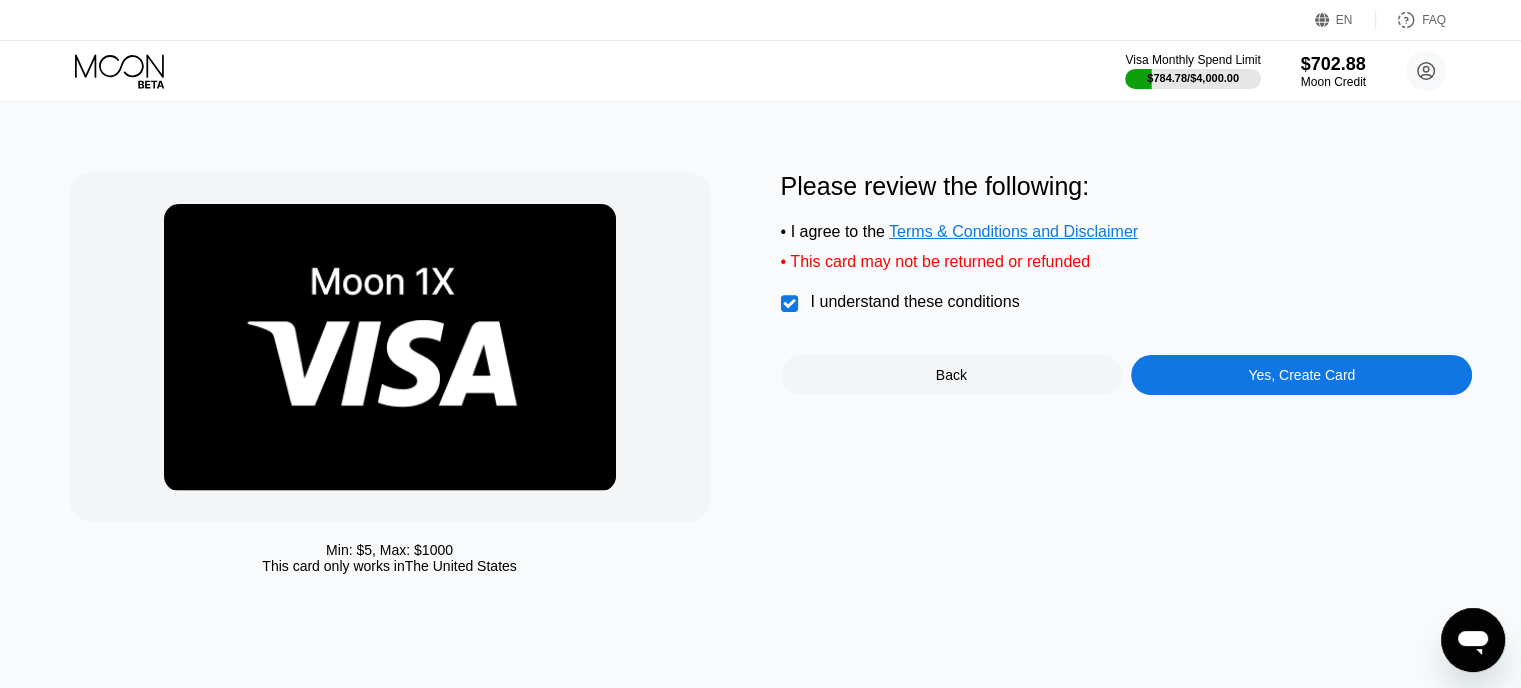 click on "Yes, Create Card" at bounding box center [1301, 375] 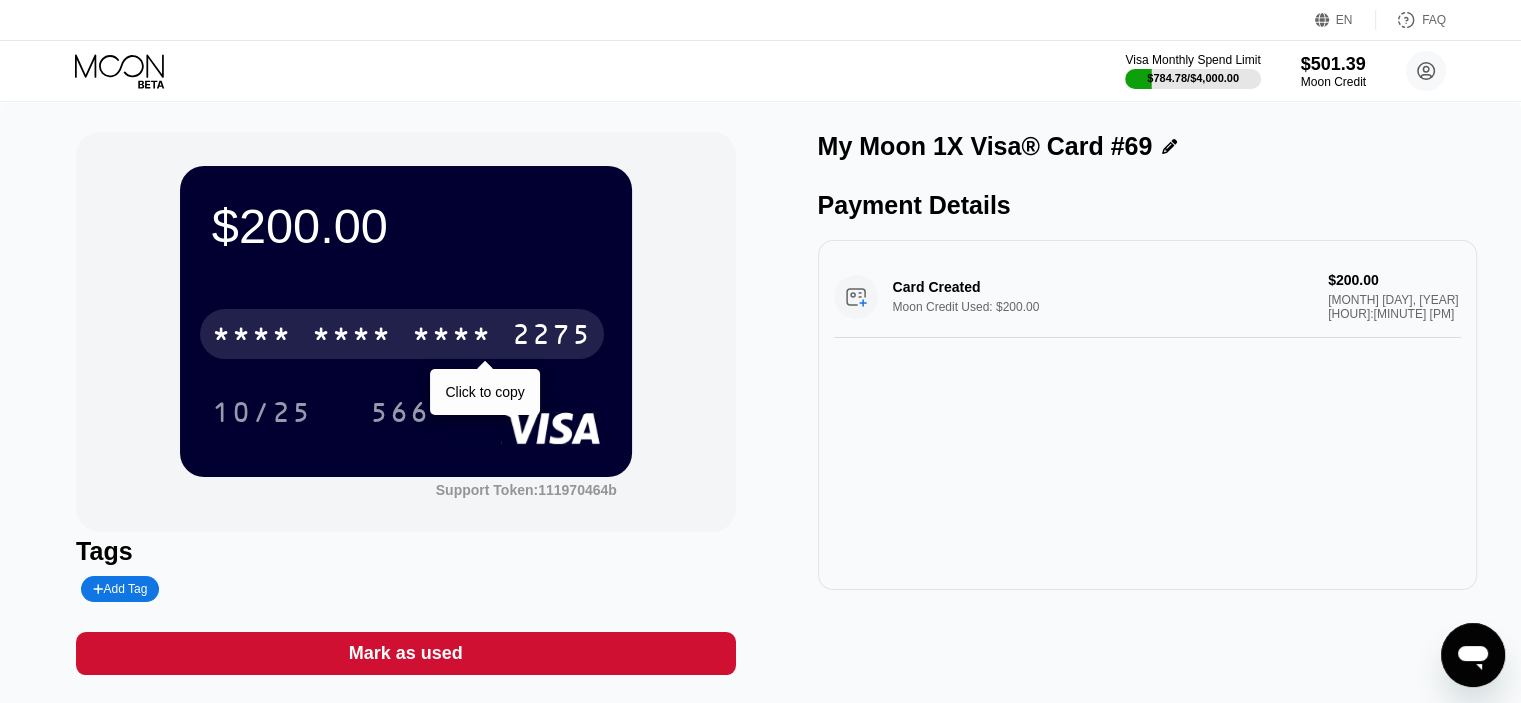click on "* * * * * * * * * * * * 2275" at bounding box center (402, 334) 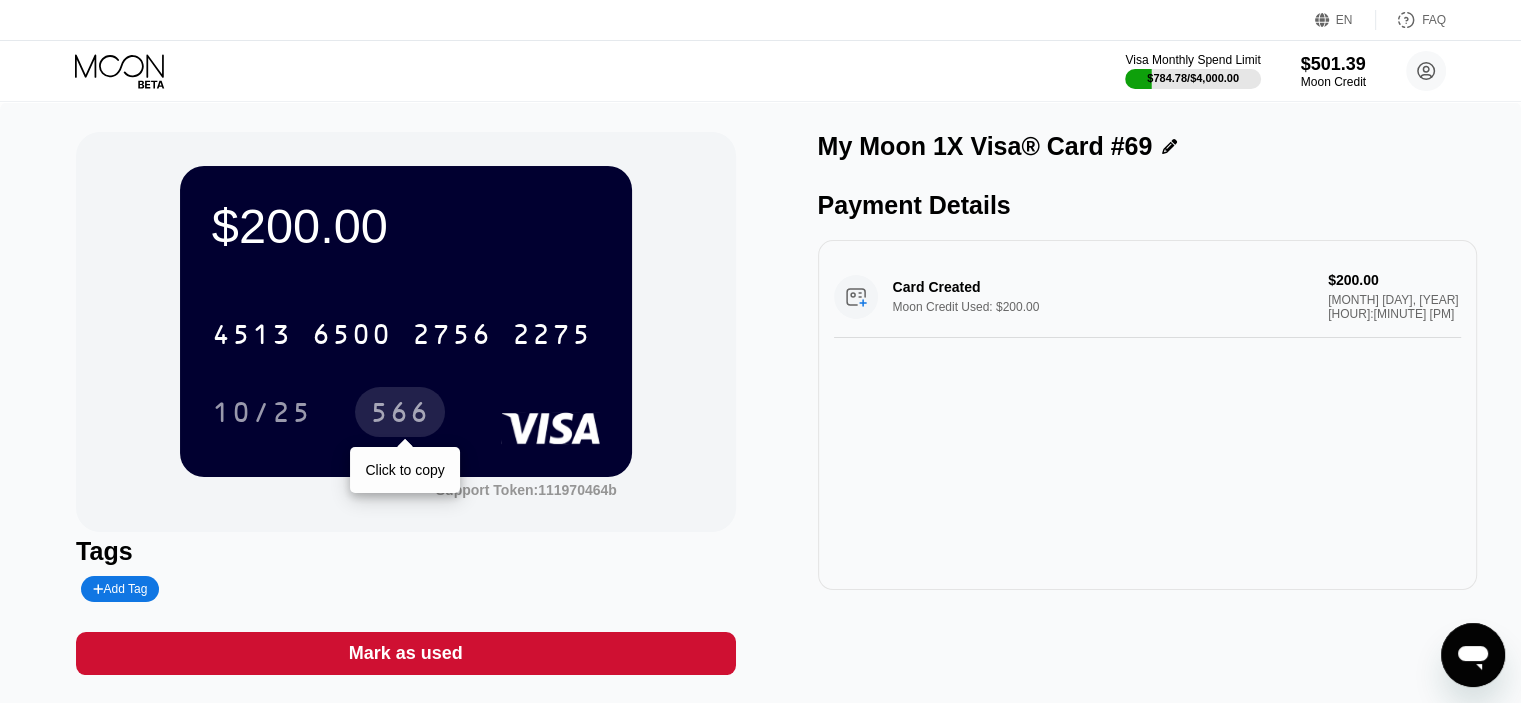 click on "566" at bounding box center [400, 415] 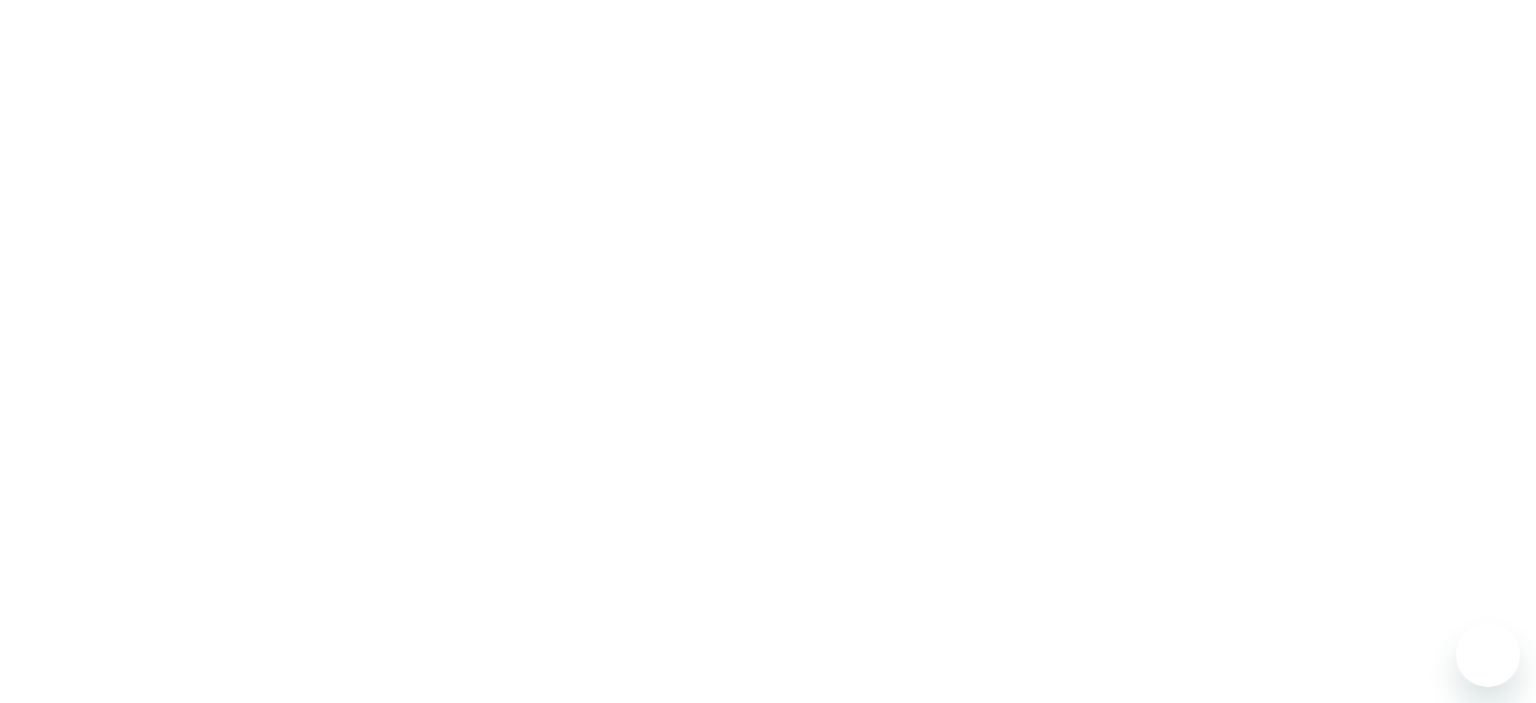 scroll, scrollTop: 0, scrollLeft: 0, axis: both 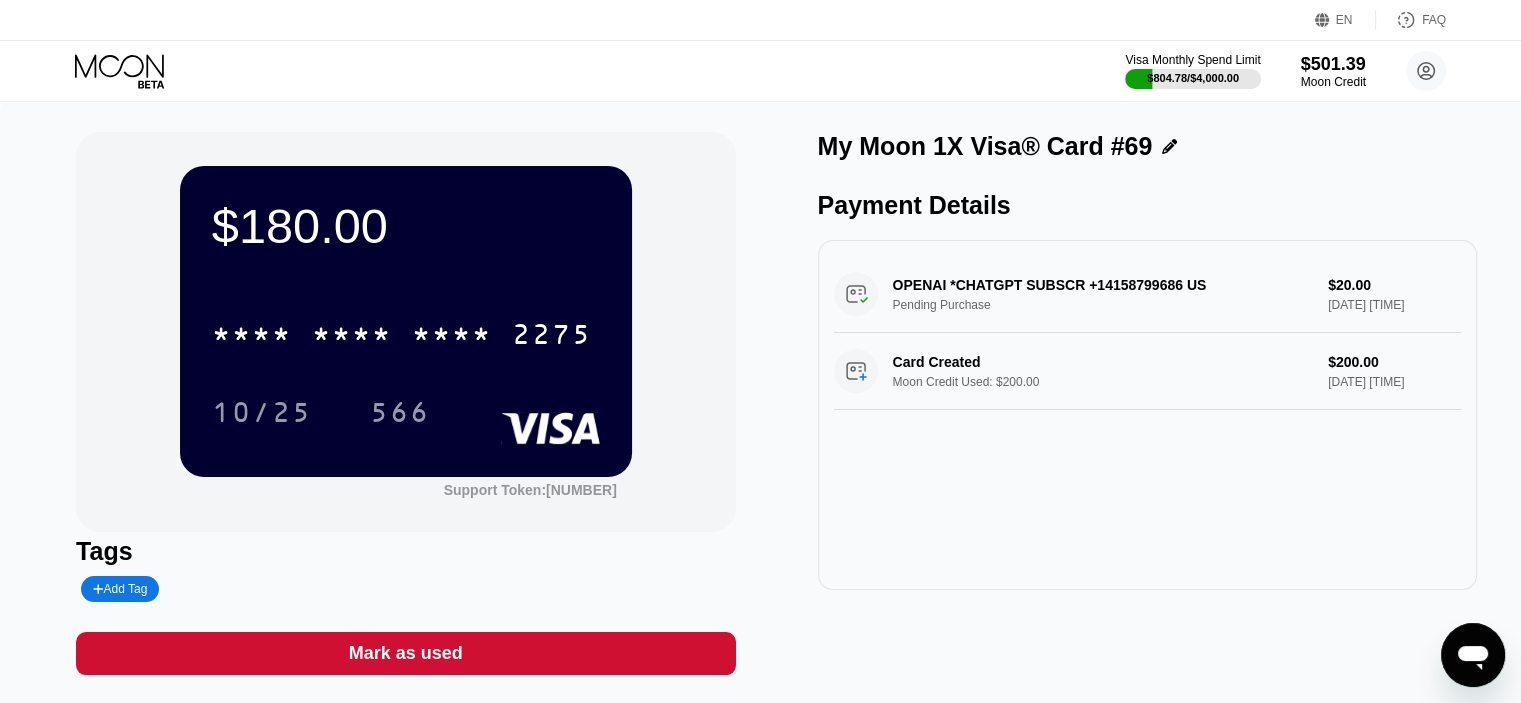 click on "$180.00 * * * * * * * * * * * * 2275 10/25 566 Support Token:  111970464b" at bounding box center (405, 332) 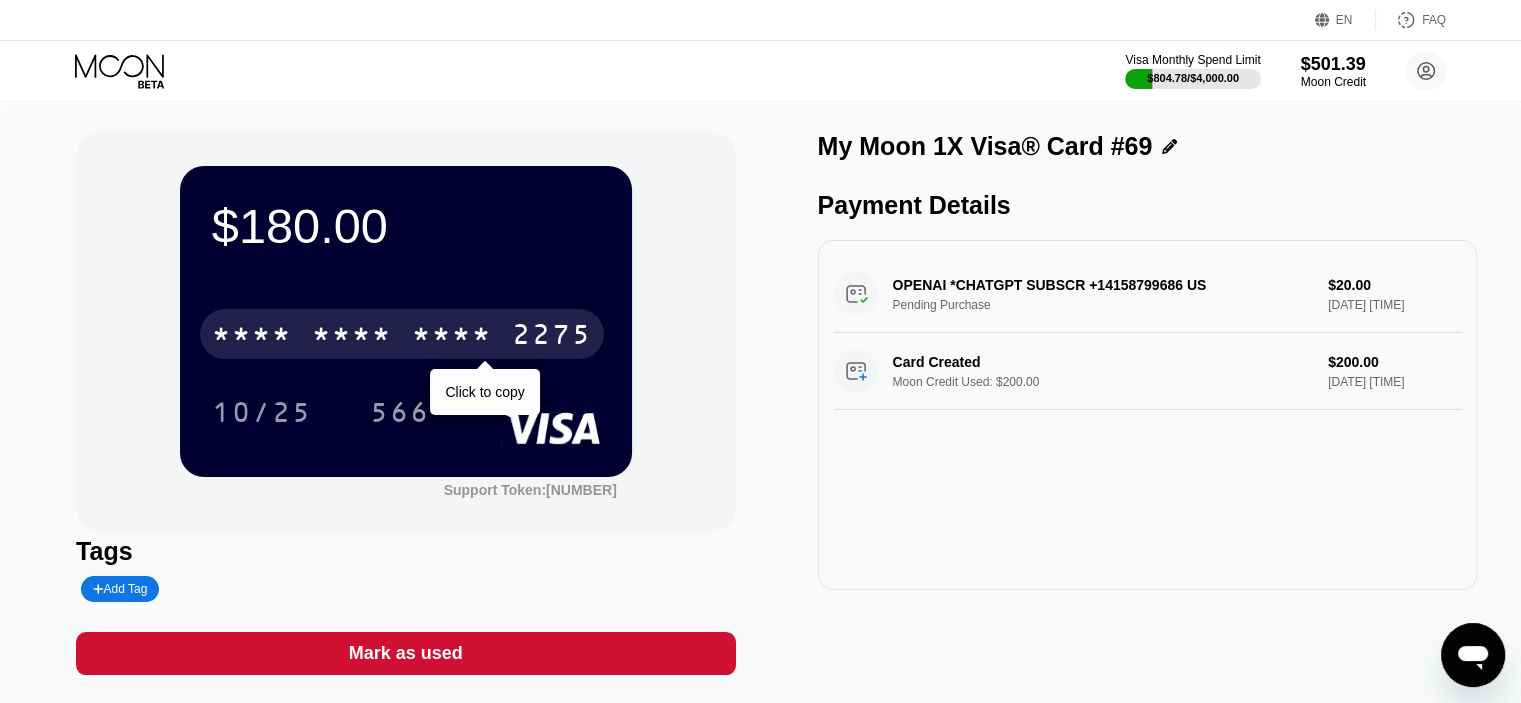 click on "* * * *" at bounding box center [452, 337] 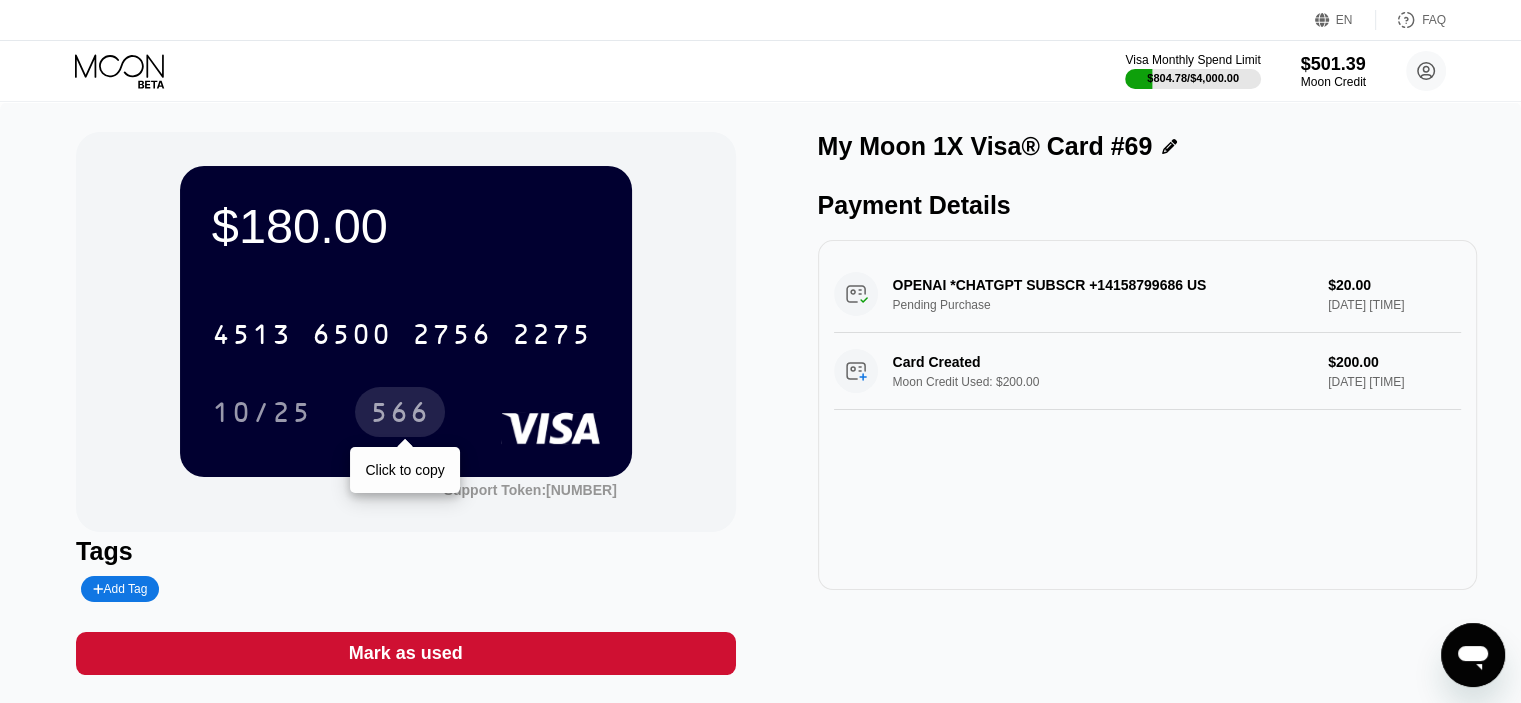 click on "566" at bounding box center [400, 415] 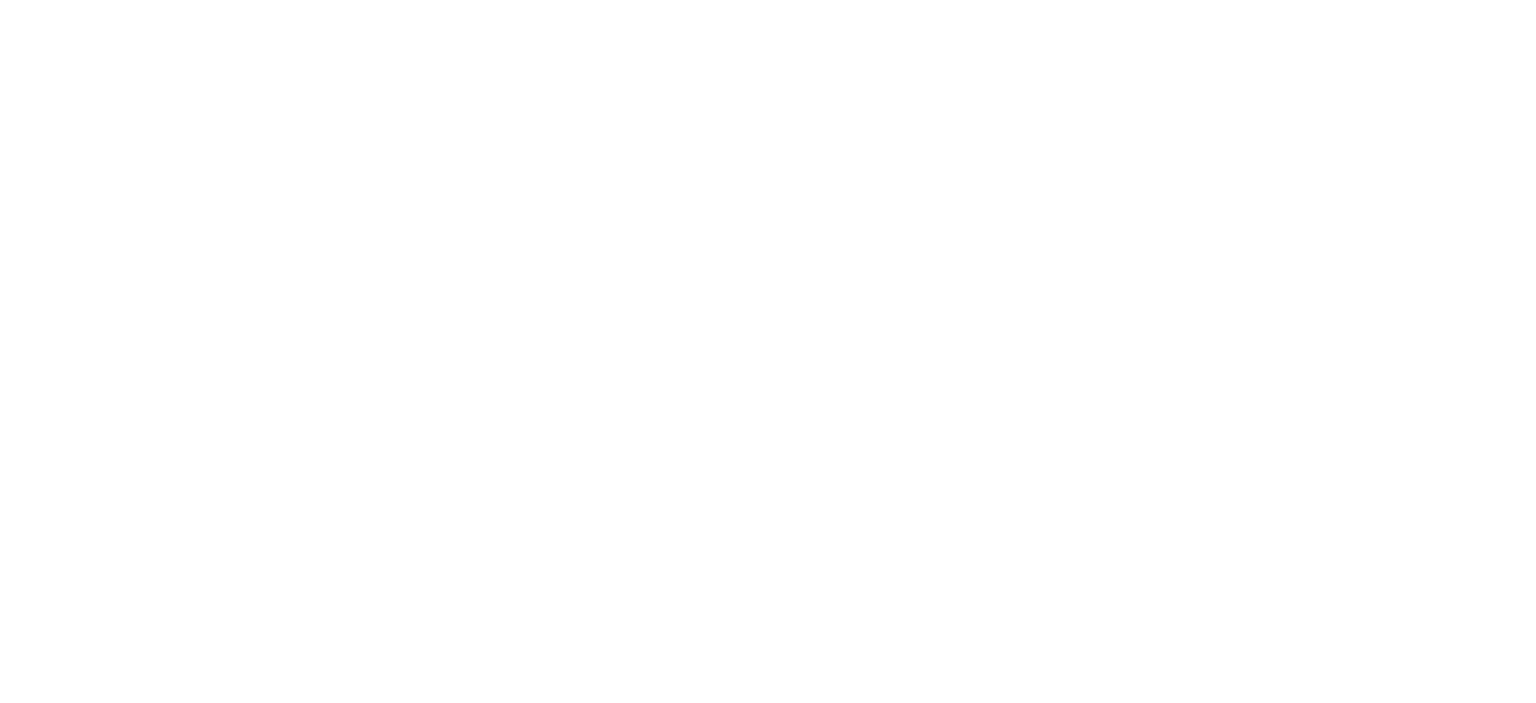 scroll, scrollTop: 0, scrollLeft: 0, axis: both 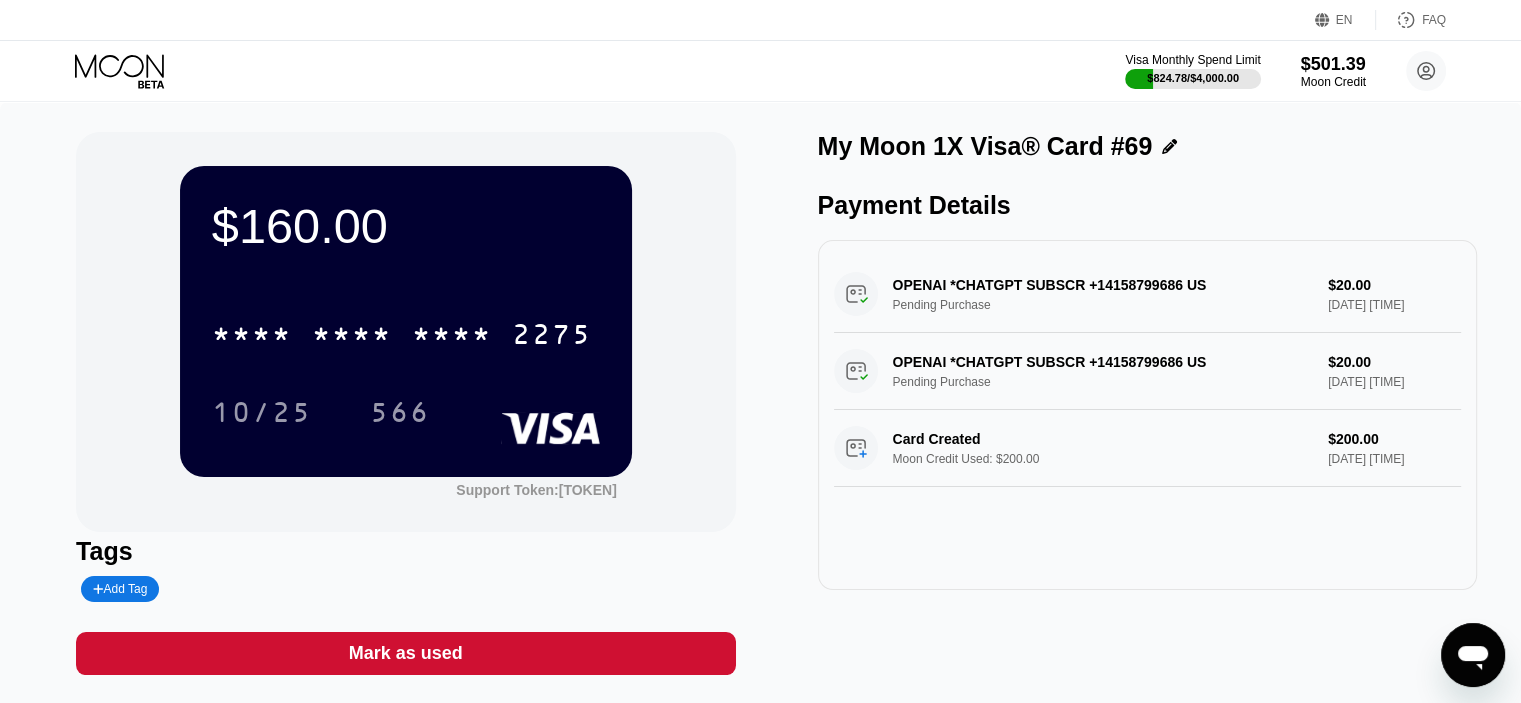 click on "$160.00 * * * * * * * * * * * * [CARD_LAST_FOUR] [EXPIRY] [CODE] Support Token:  [TOKEN]" at bounding box center (405, 332) 